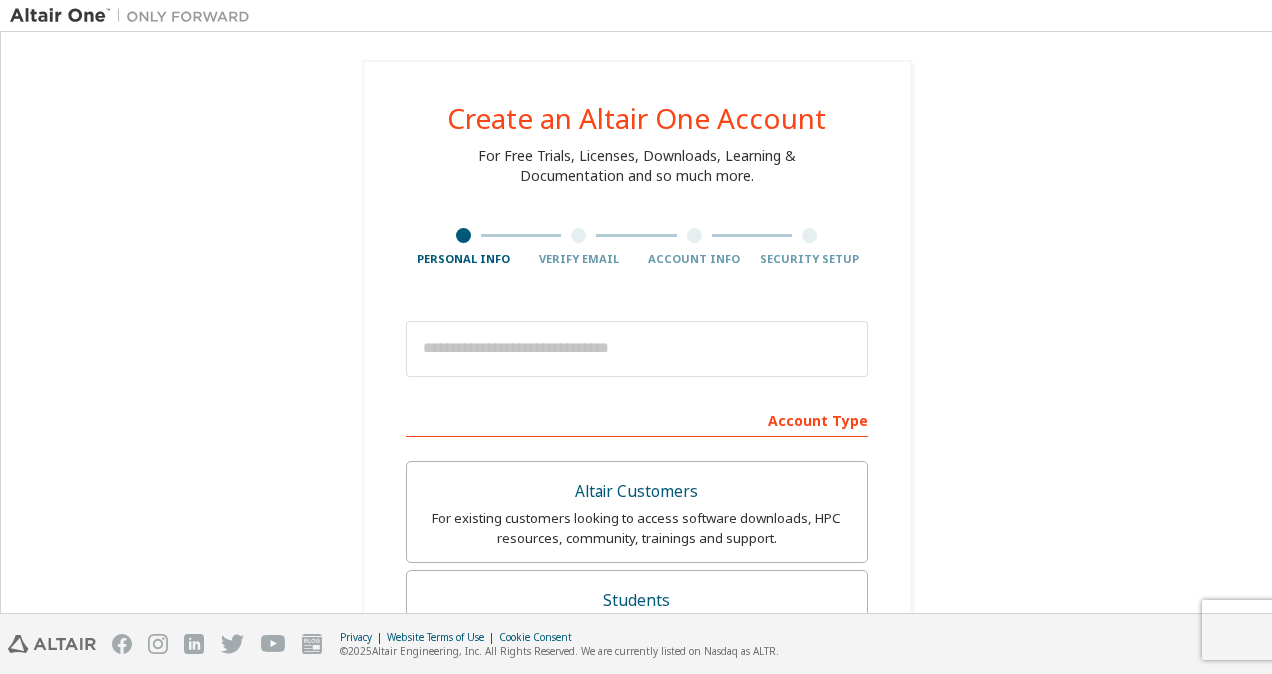 scroll, scrollTop: 0, scrollLeft: 0, axis: both 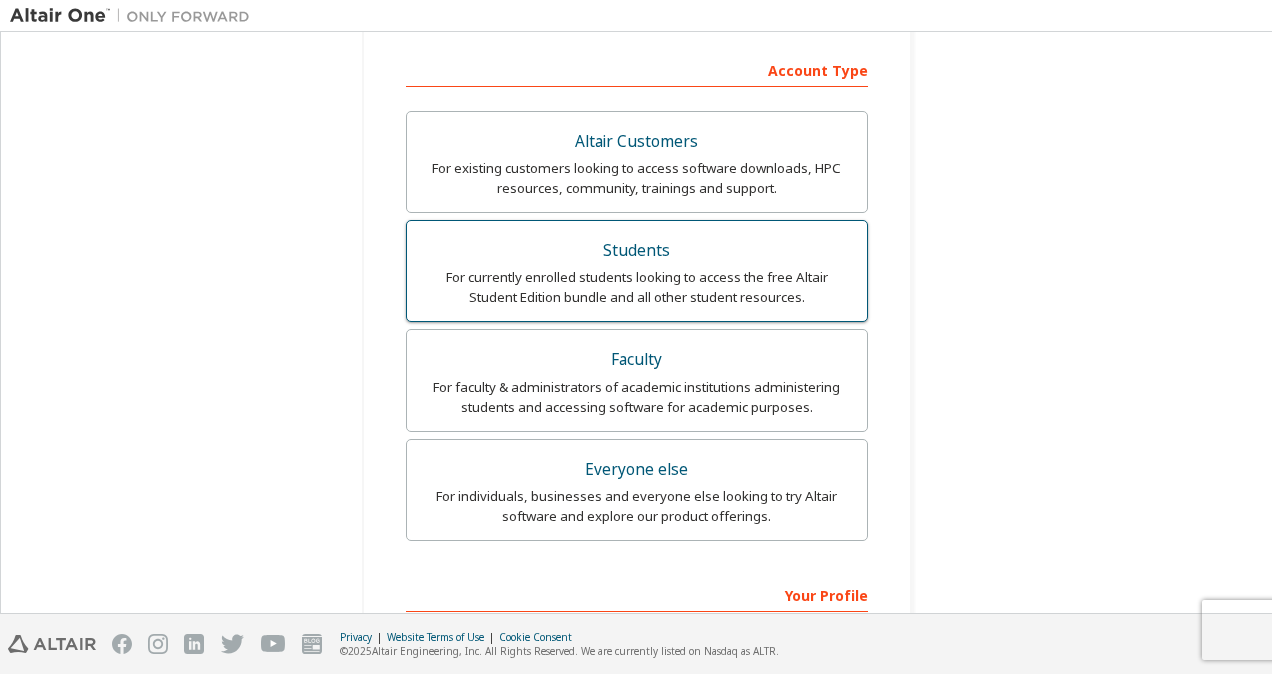 click on "For currently enrolled students looking to access the free Altair Student Edition bundle and all other student resources." at bounding box center (637, 287) 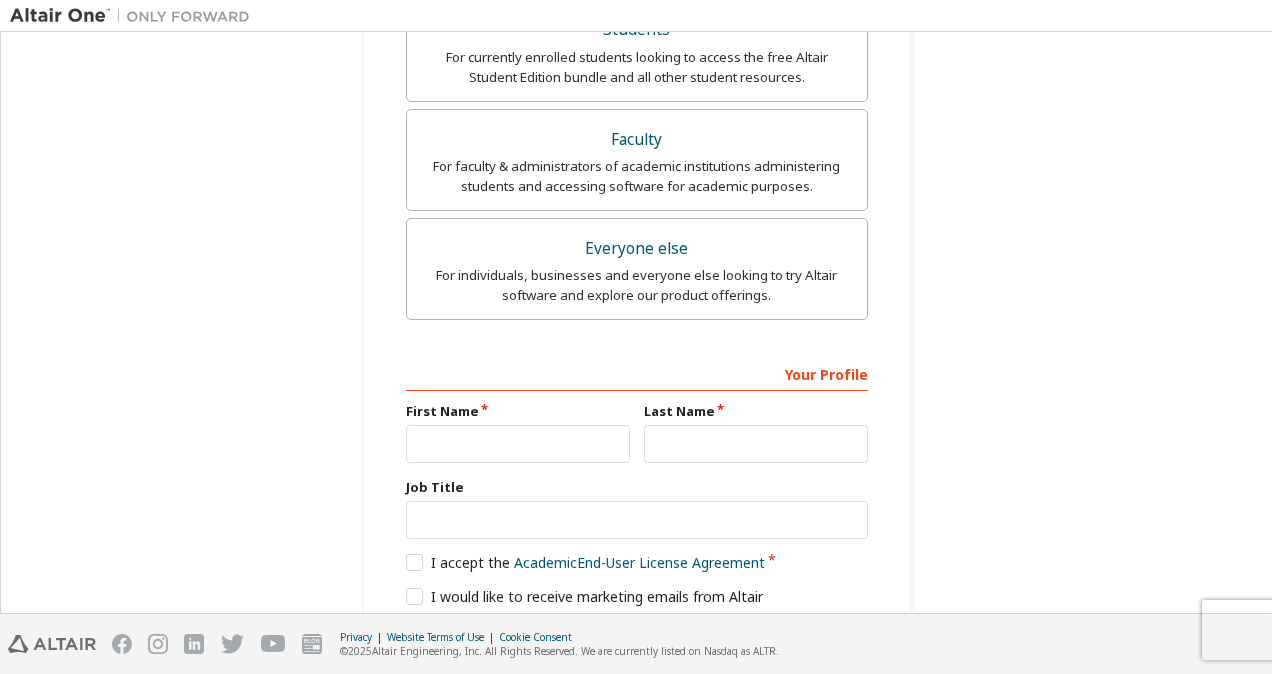 scroll, scrollTop: 645, scrollLeft: 0, axis: vertical 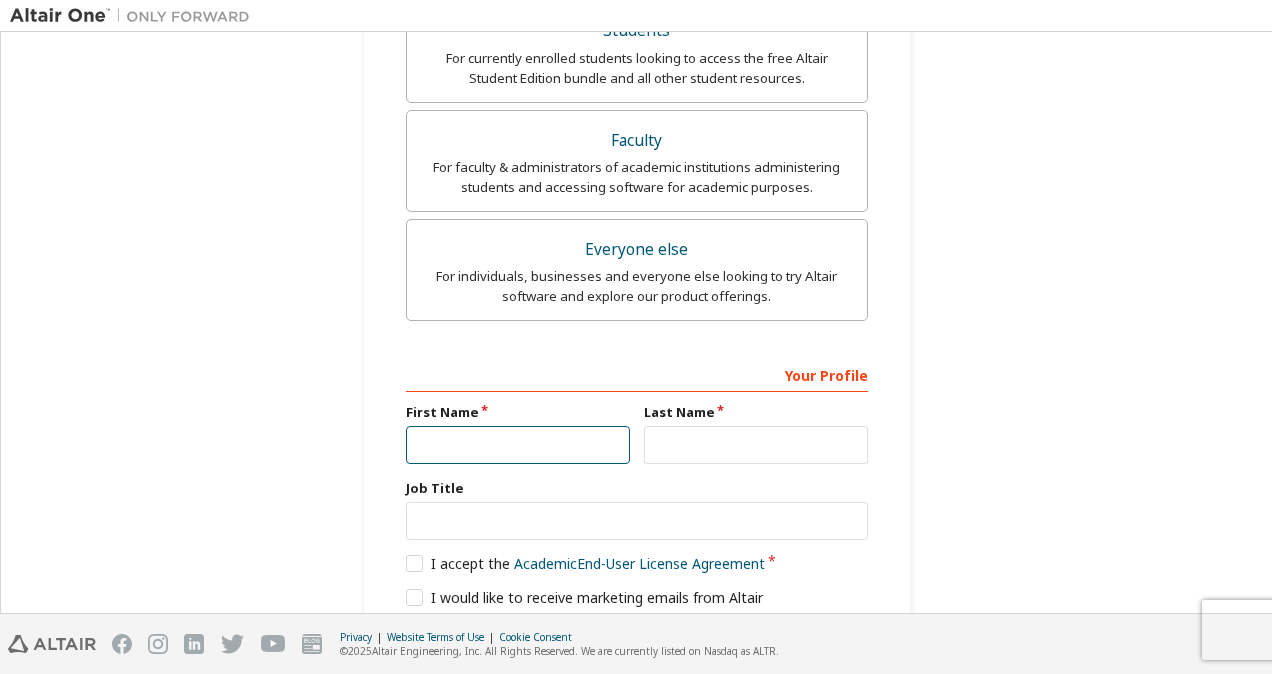 click at bounding box center (518, 445) 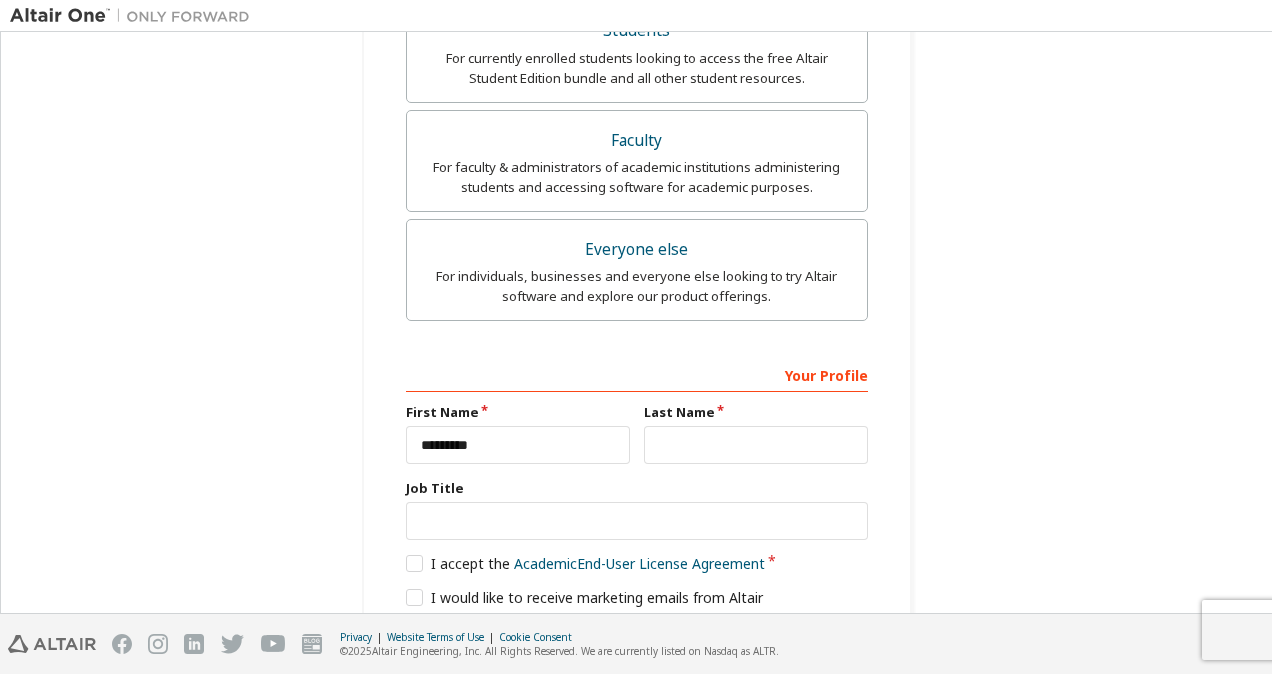 type on "**********" 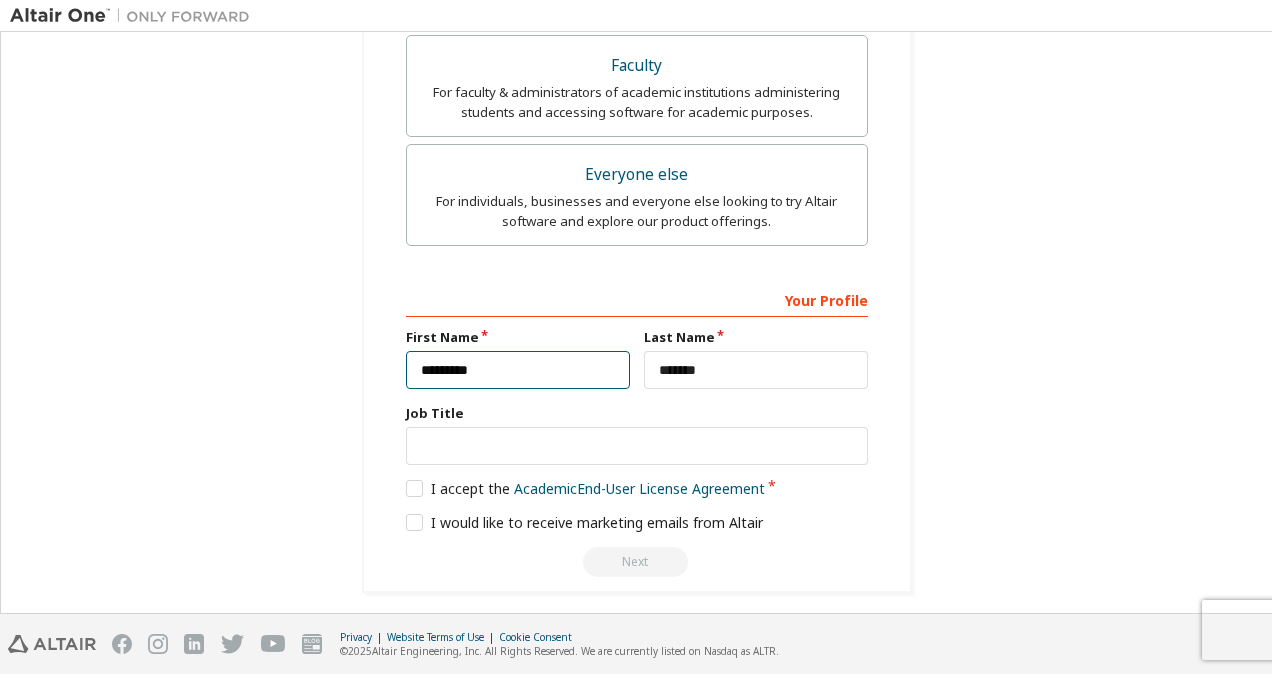 scroll, scrollTop: 704, scrollLeft: 0, axis: vertical 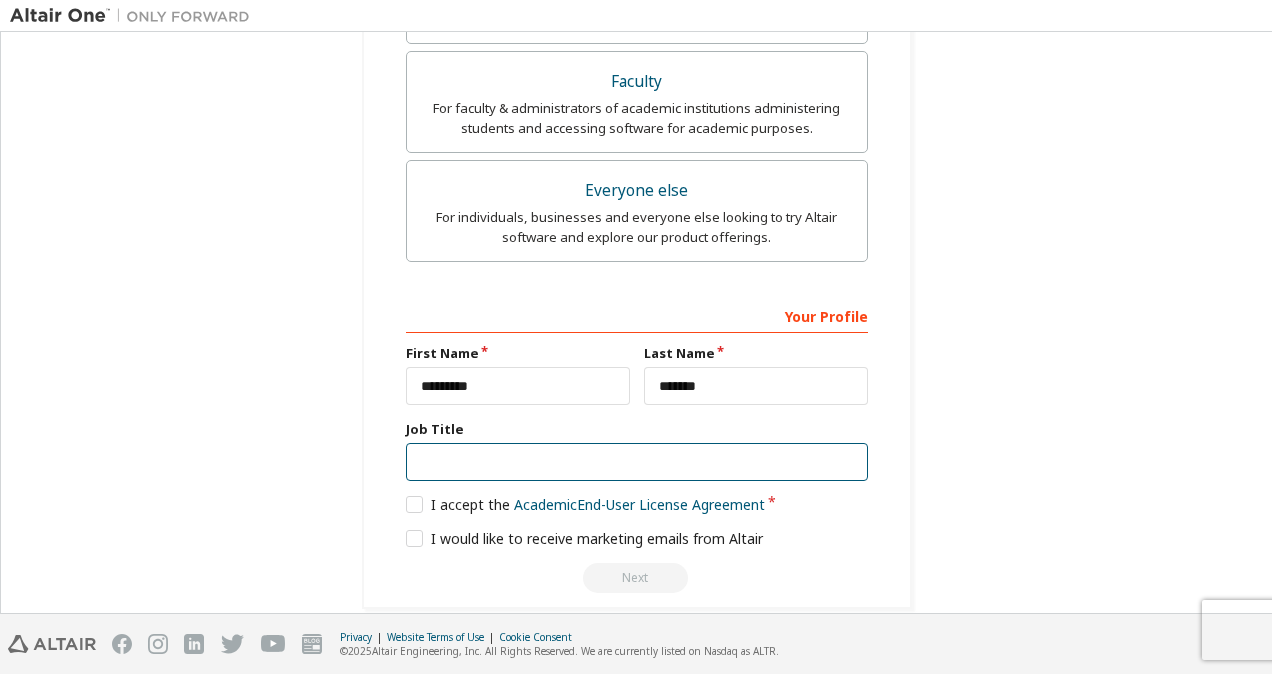 click at bounding box center (637, 462) 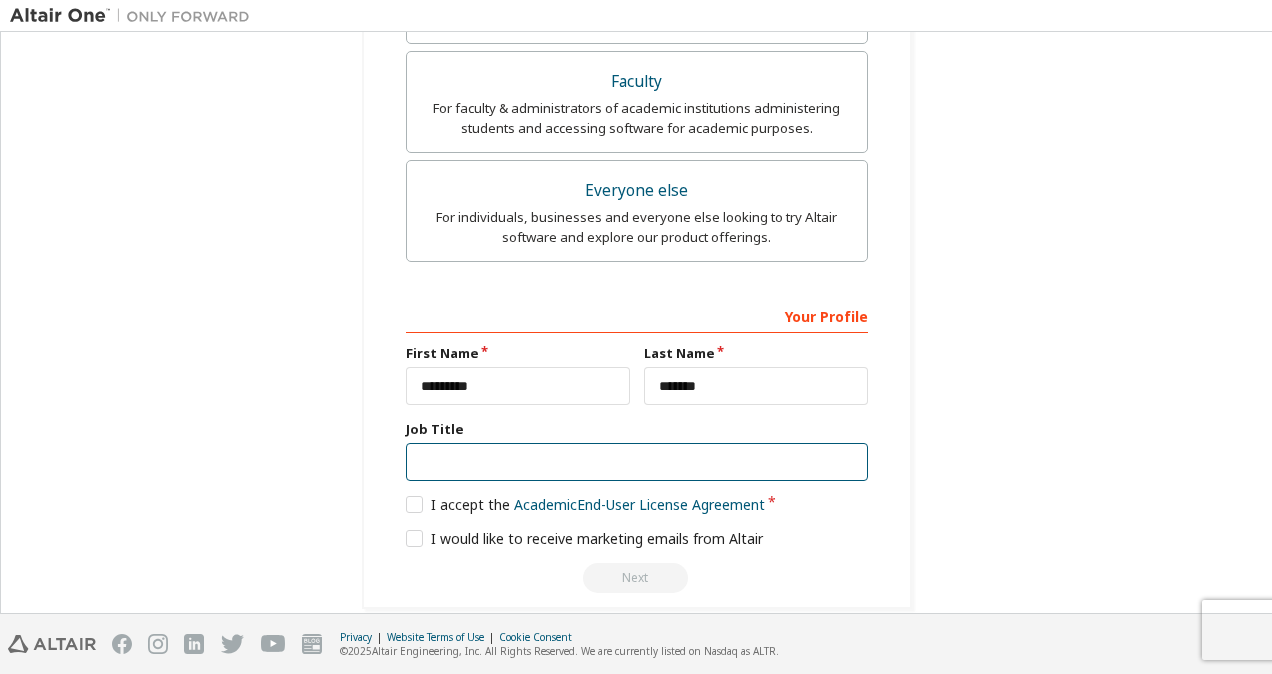 type on "*" 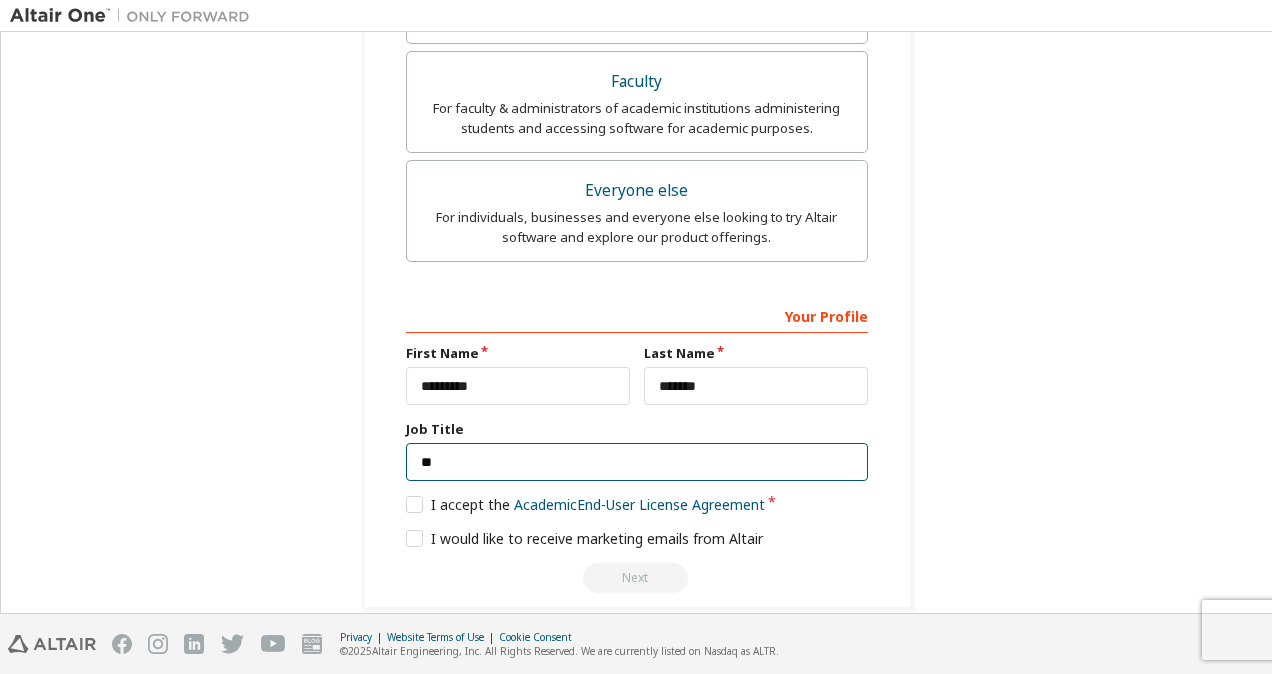 type on "*" 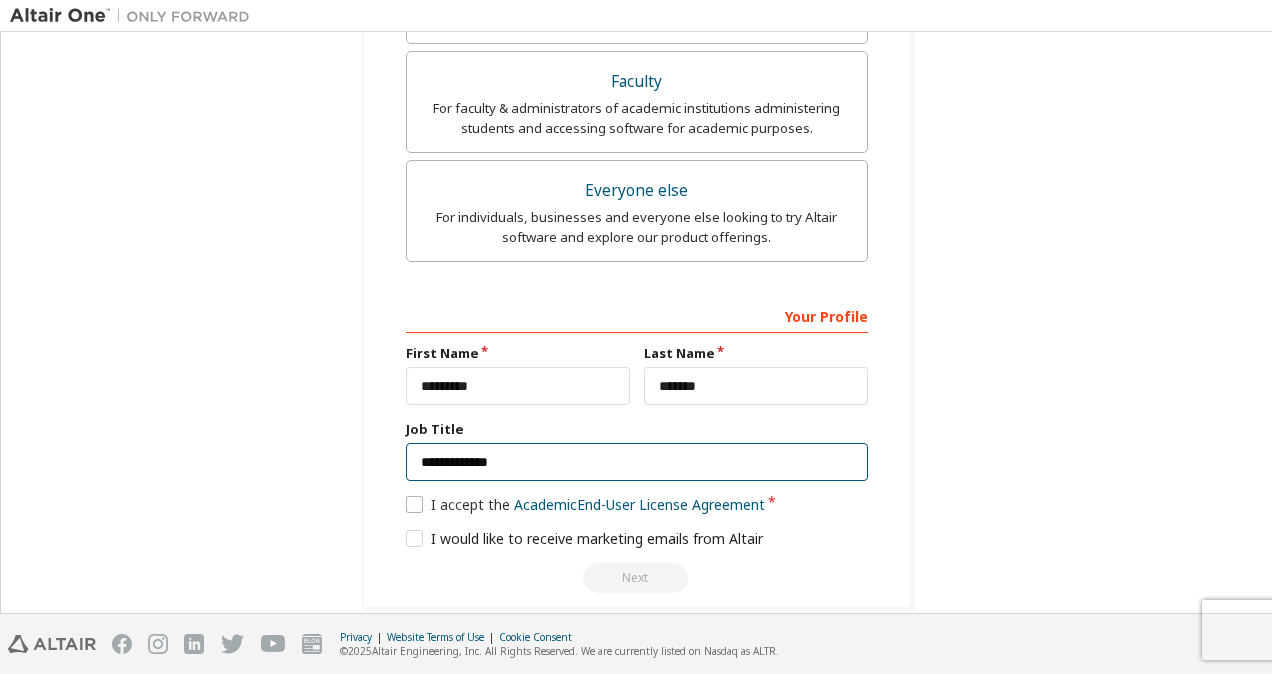 type on "**********" 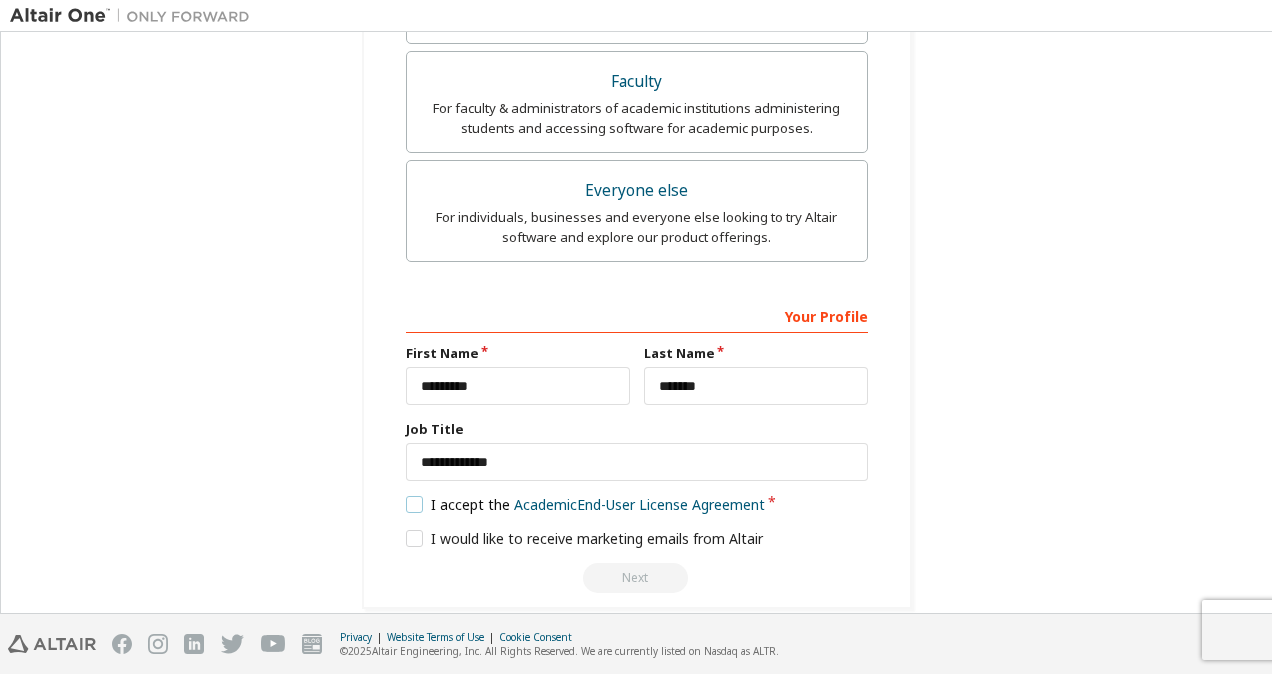 click on "I accept the   Academic   End-User License Agreement" at bounding box center [586, 504] 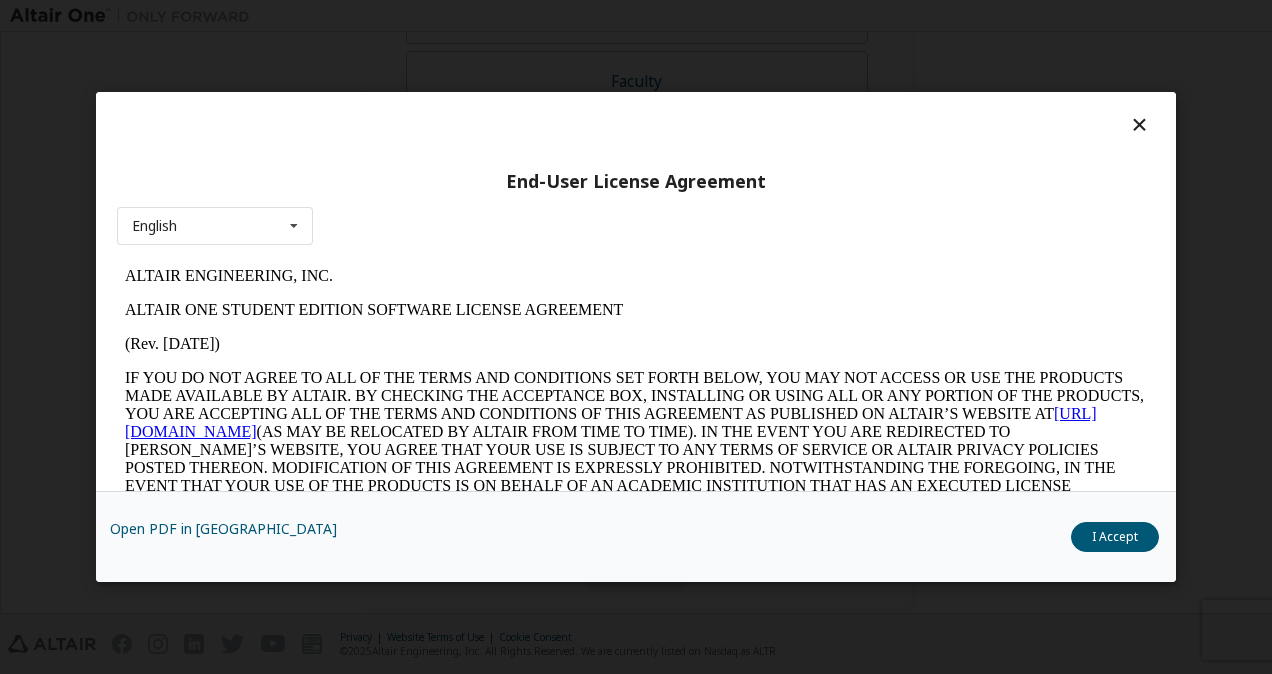 scroll, scrollTop: 0, scrollLeft: 0, axis: both 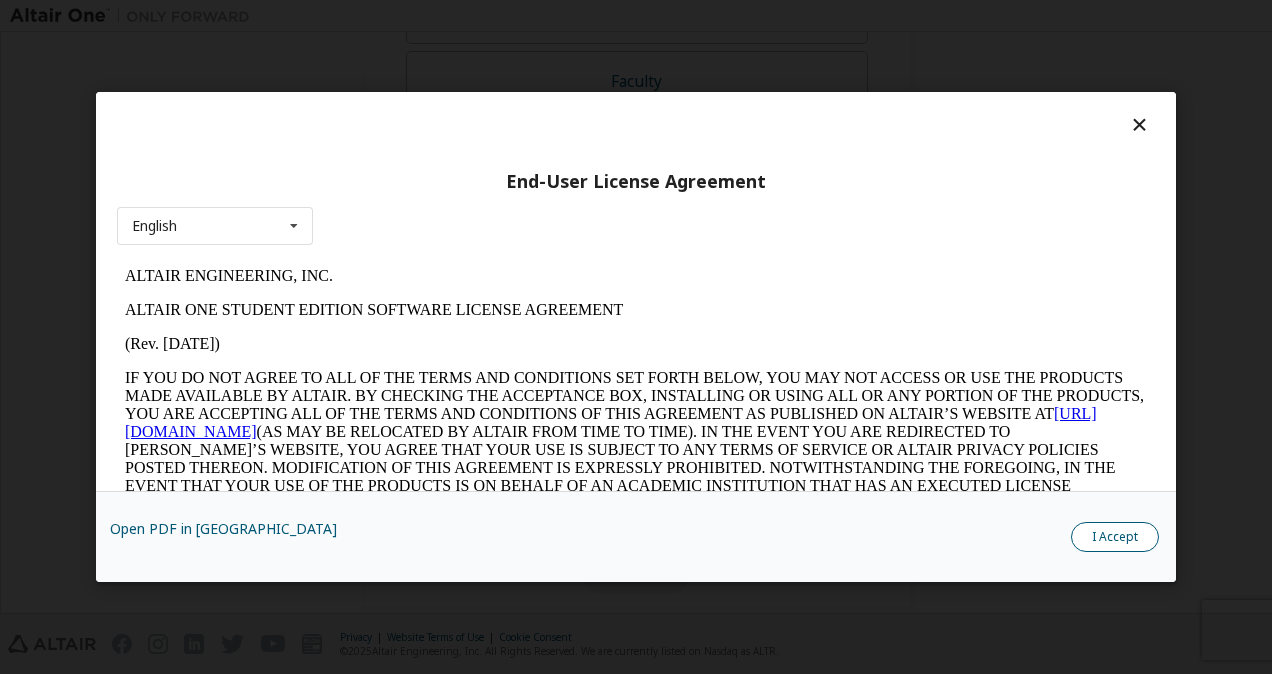 click on "I Accept" at bounding box center [1115, 537] 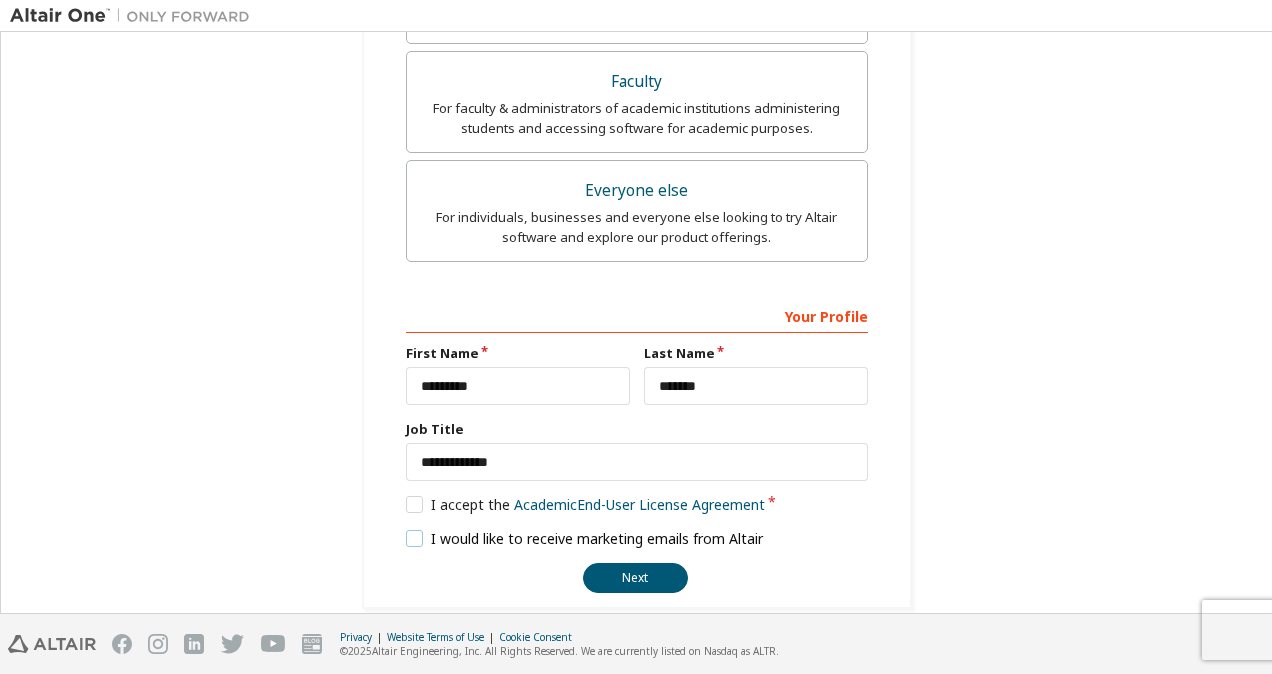 click on "I would like to receive marketing emails from Altair" at bounding box center [585, 538] 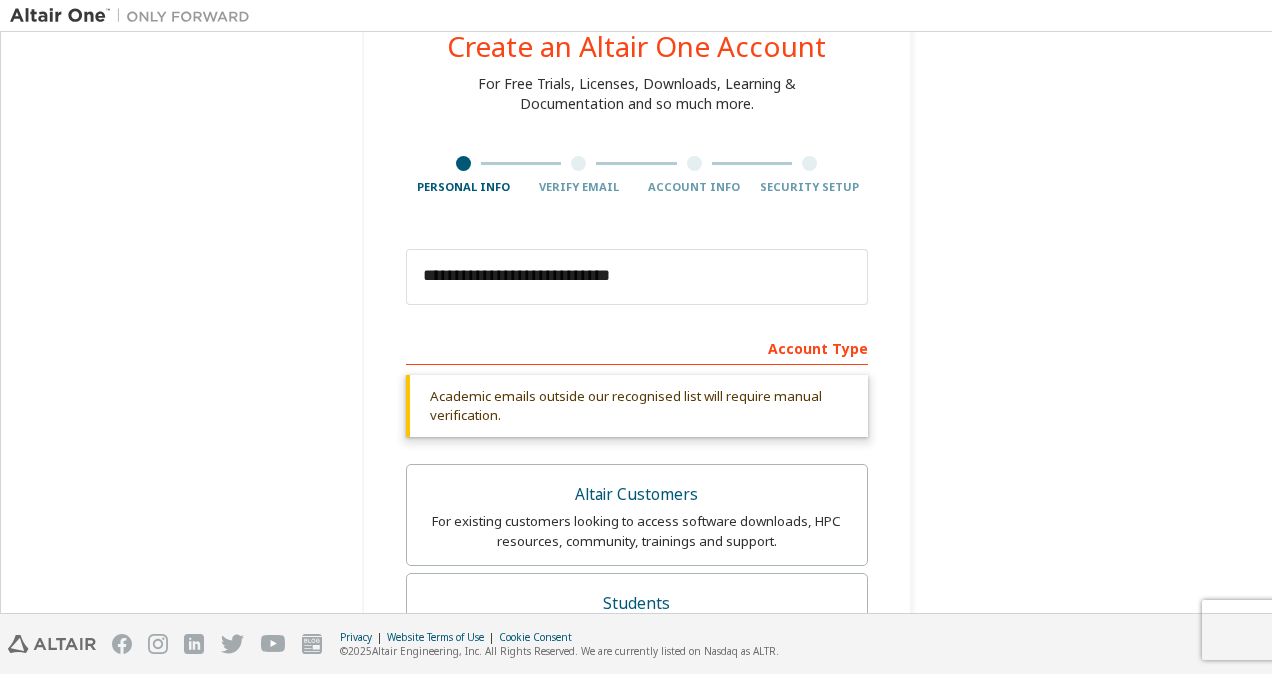 scroll, scrollTop: 38, scrollLeft: 0, axis: vertical 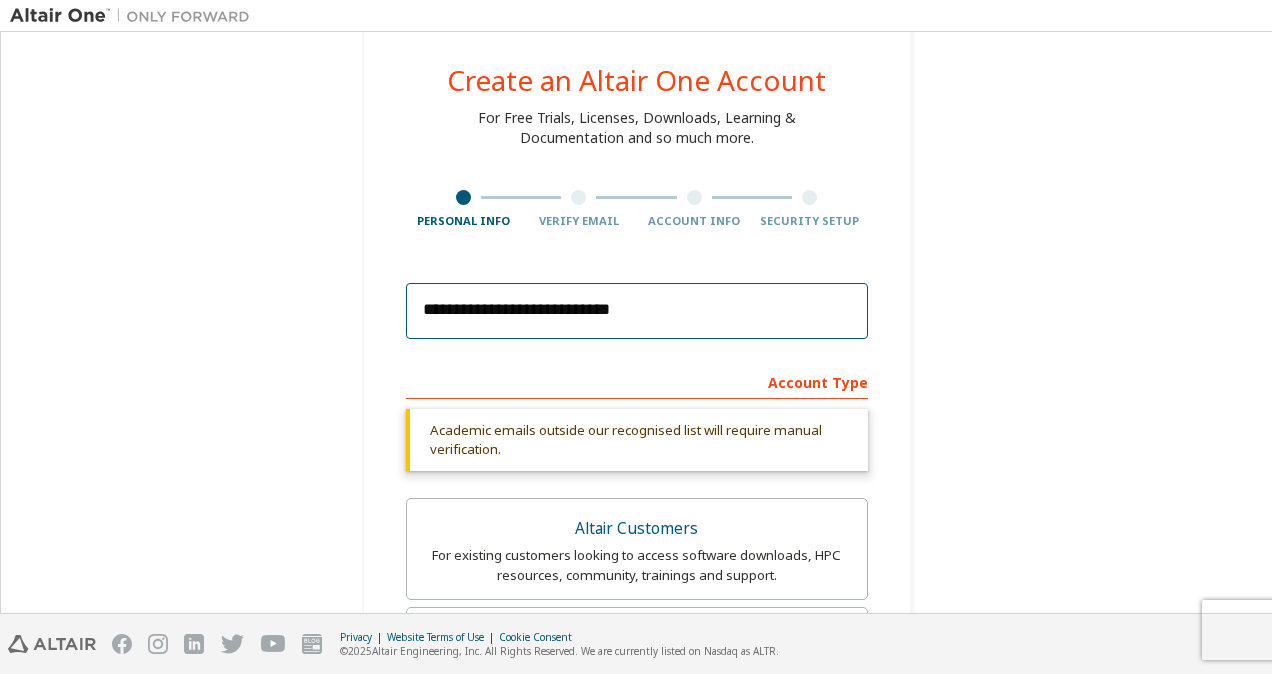 click on "**********" at bounding box center (637, 311) 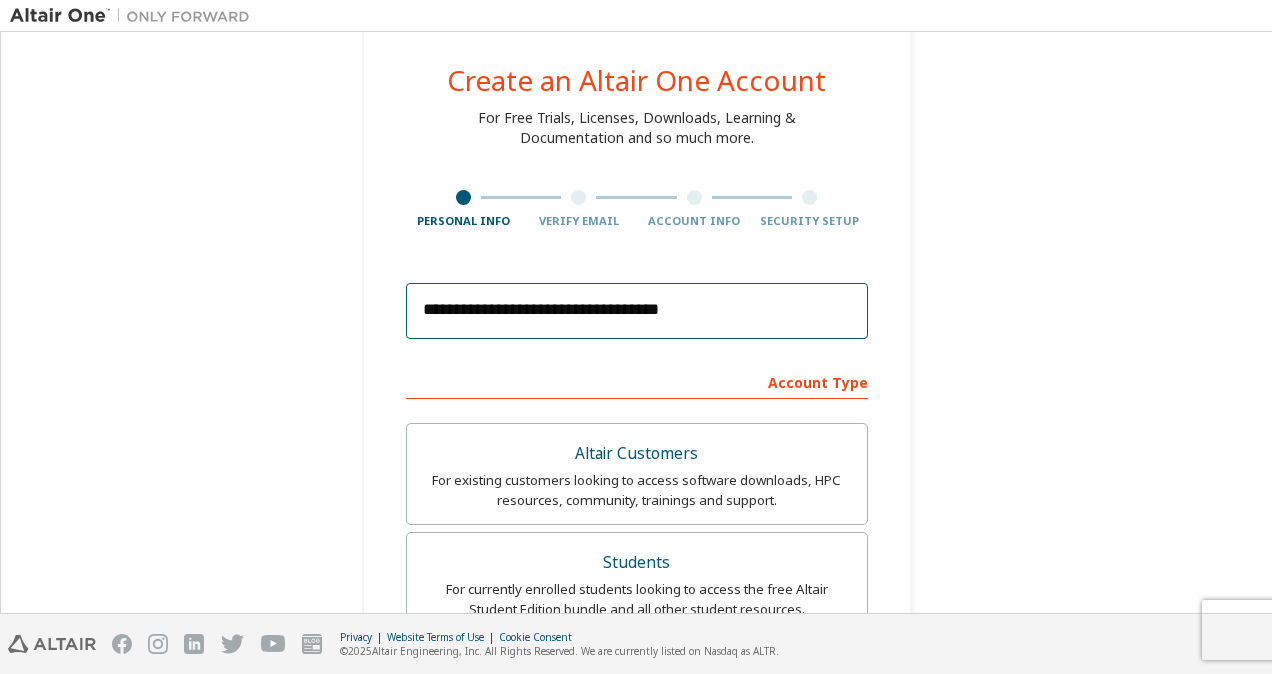 type on "**********" 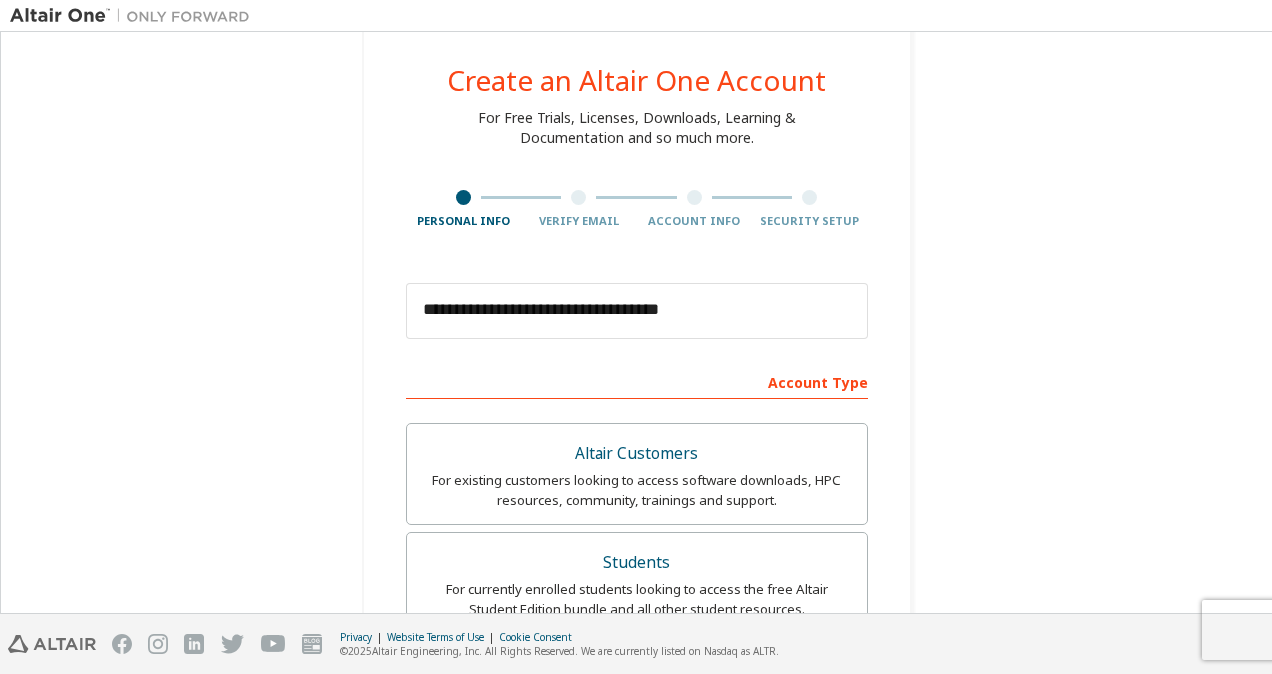 click on "**********" at bounding box center (636, 611) 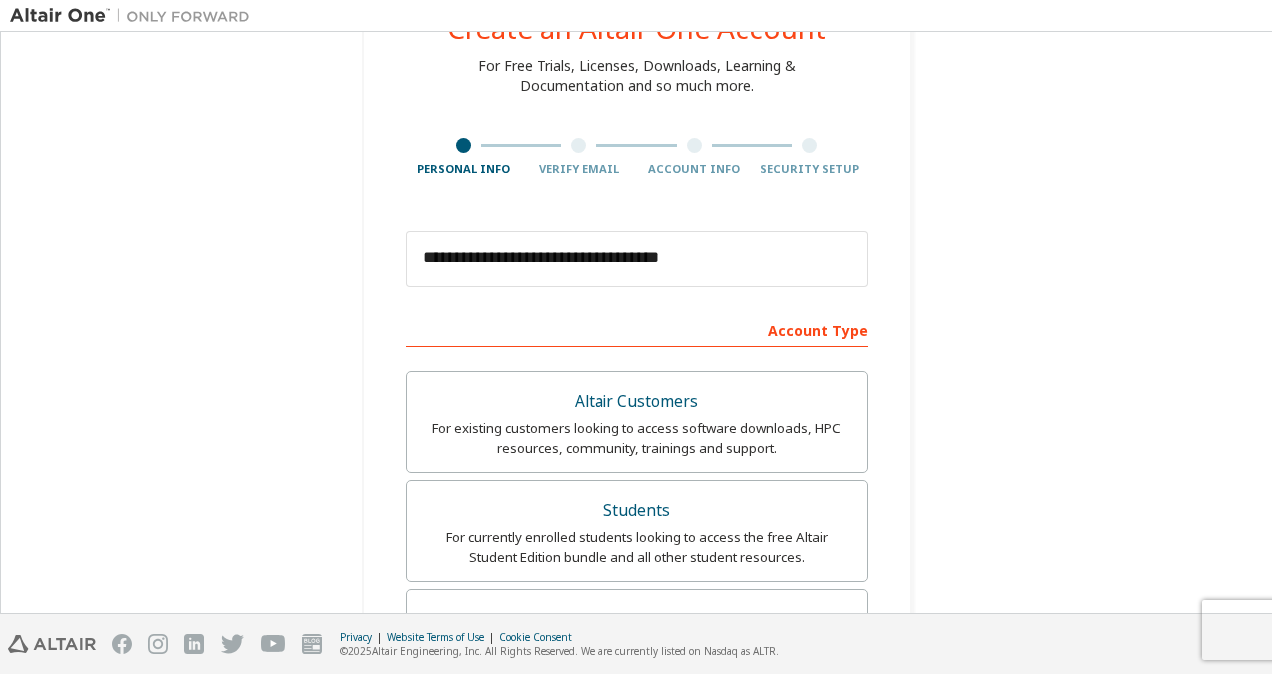 scroll, scrollTop: 647, scrollLeft: 0, axis: vertical 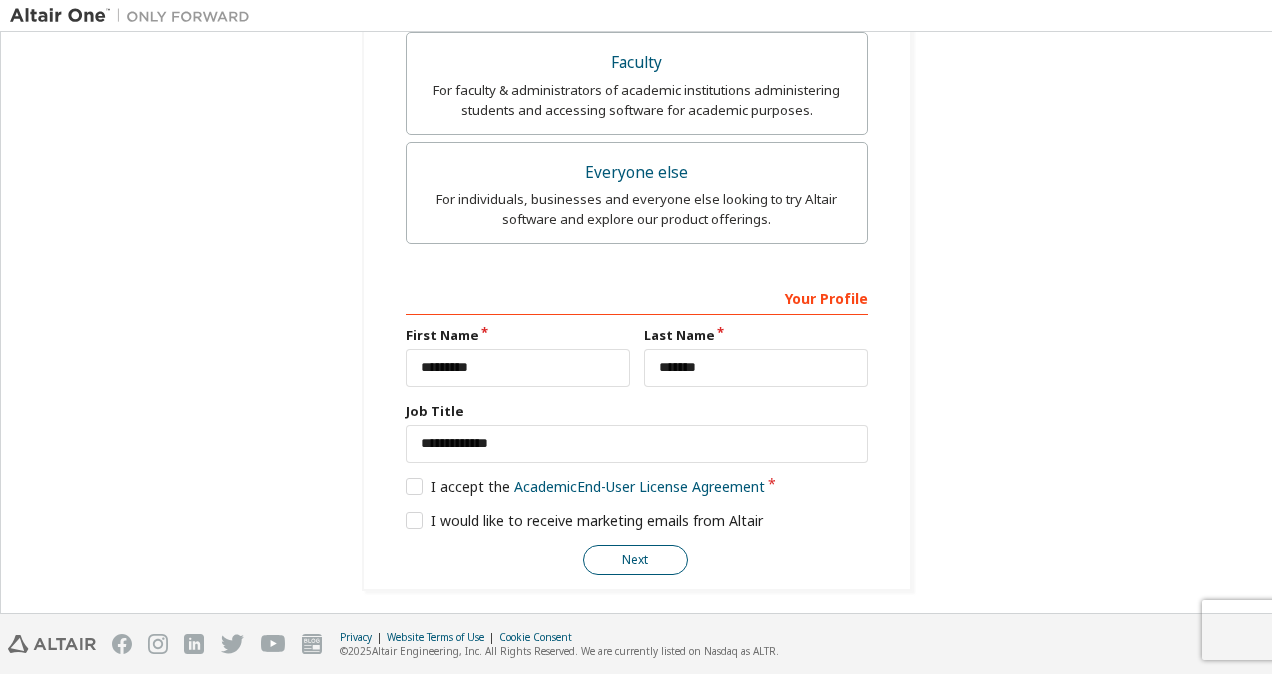 click on "Next" at bounding box center [635, 560] 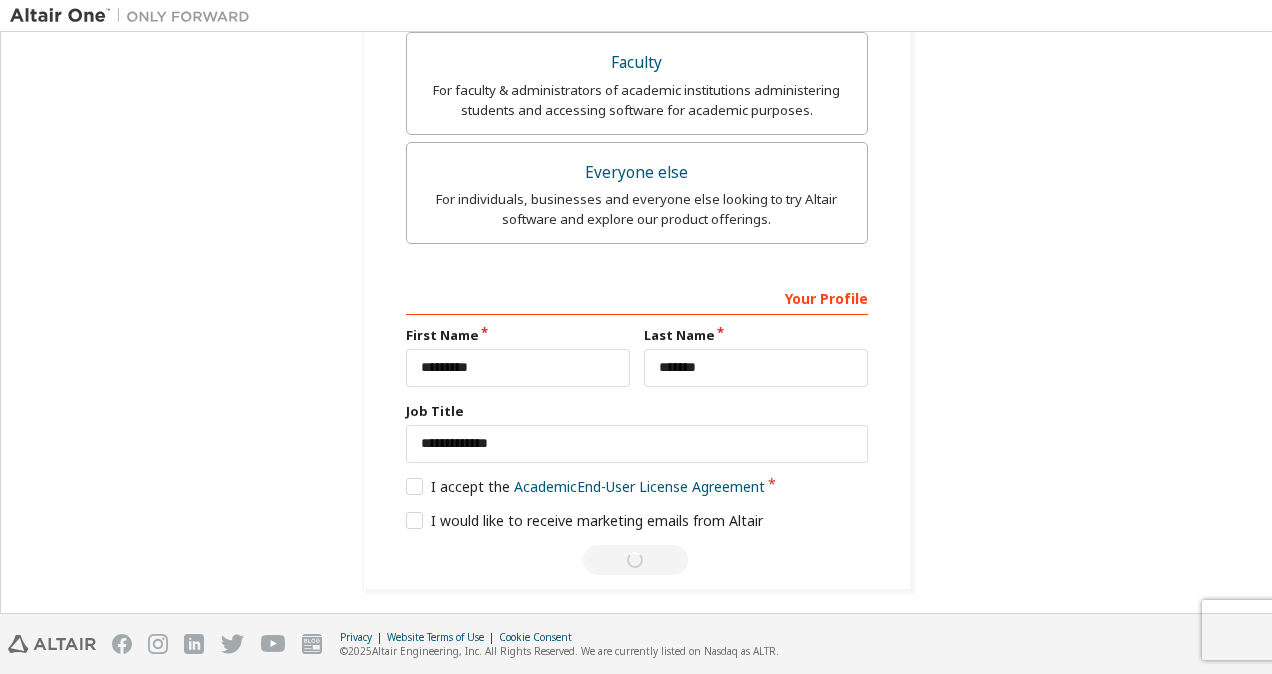 scroll, scrollTop: 0, scrollLeft: 0, axis: both 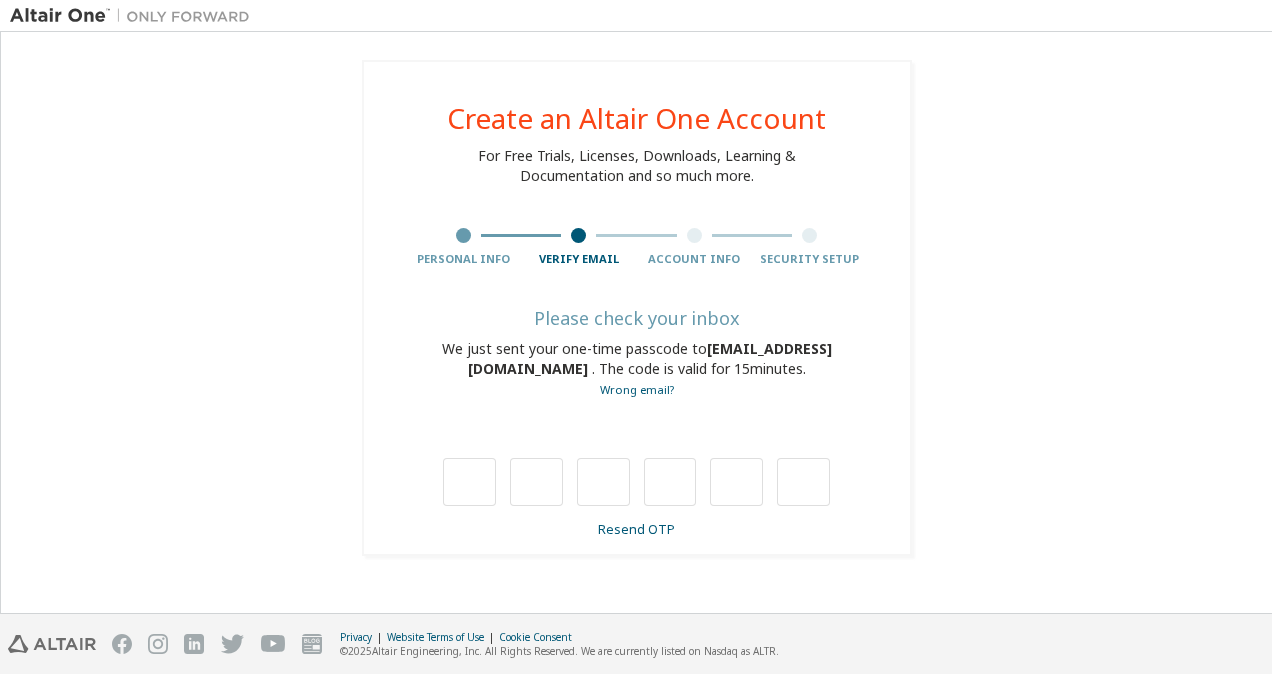 type on "*" 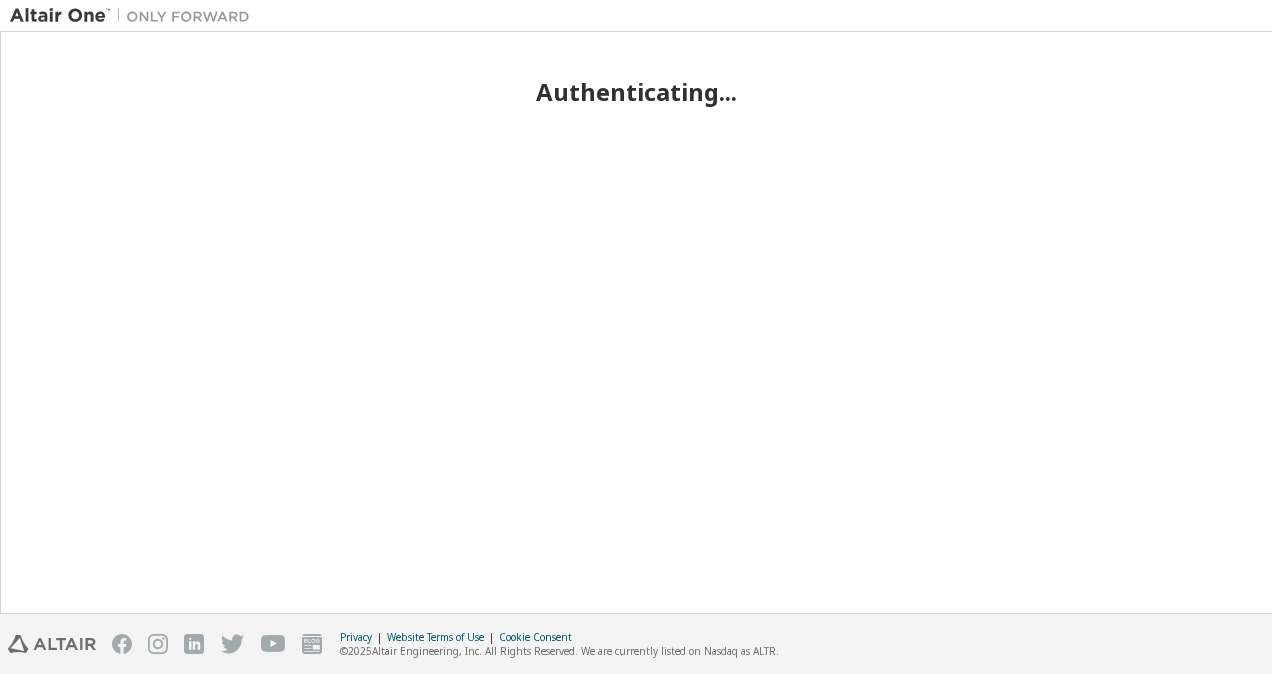 scroll, scrollTop: 0, scrollLeft: 0, axis: both 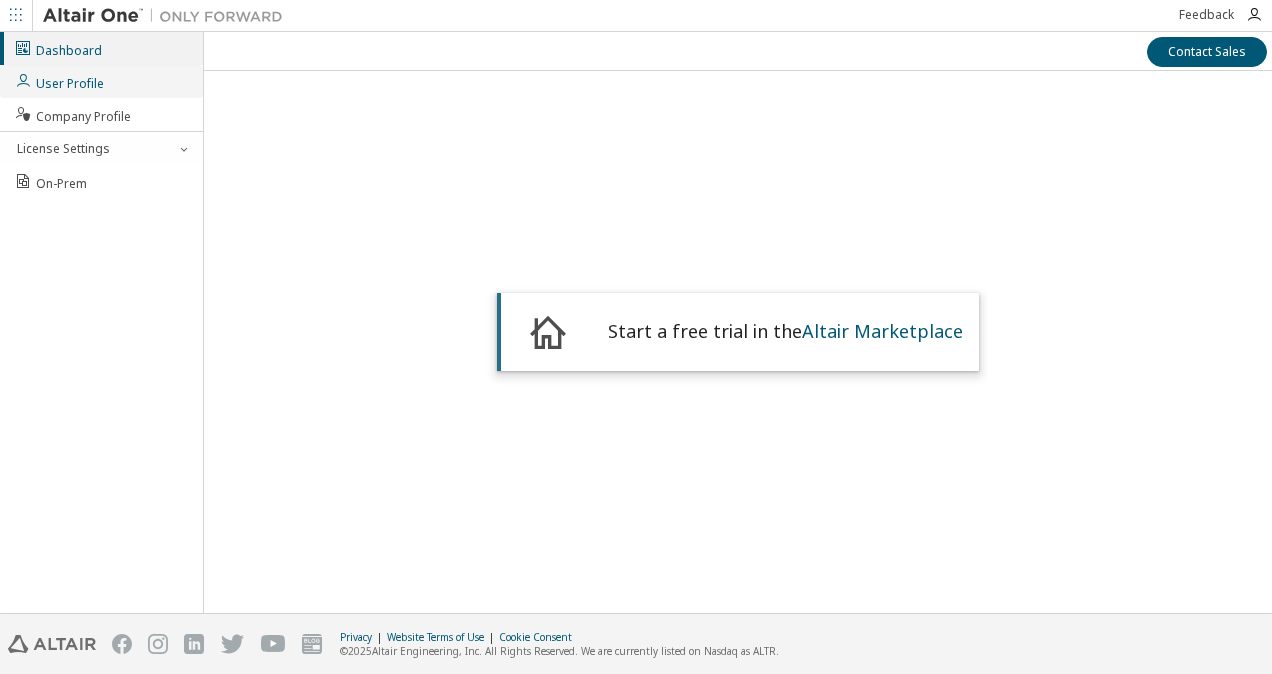 click on "User Profile" at bounding box center (59, 81) 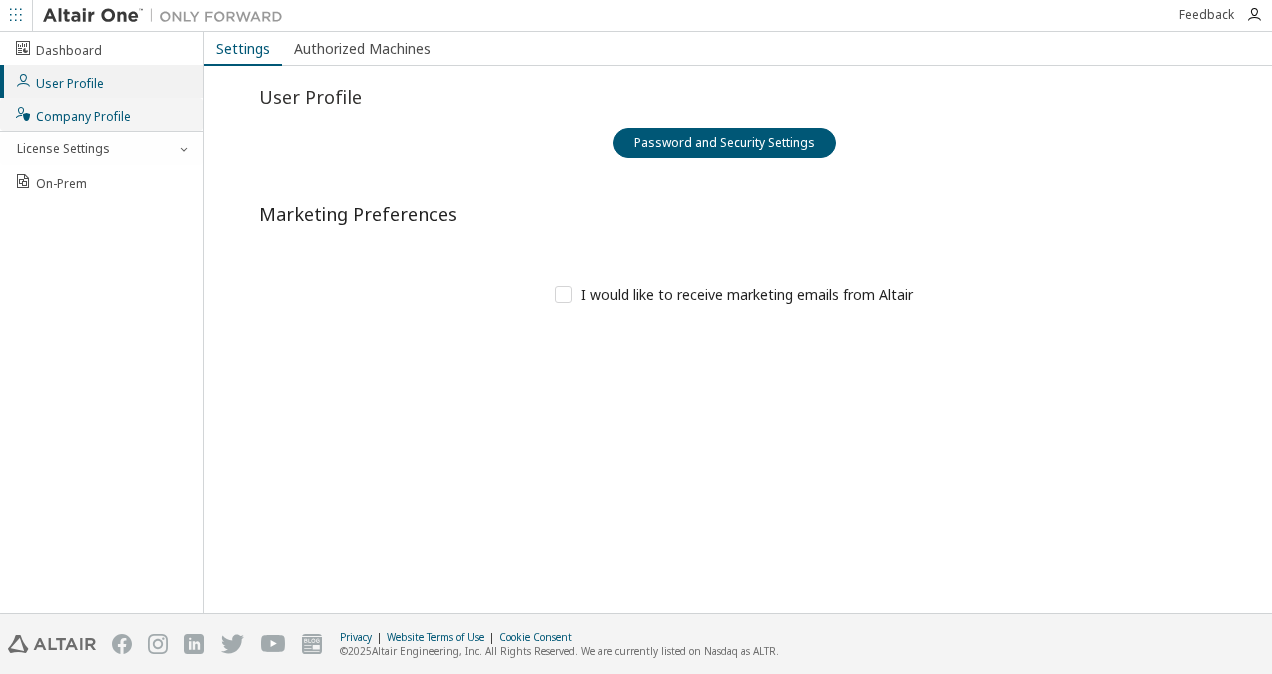 click on "Company Profile" at bounding box center [72, 114] 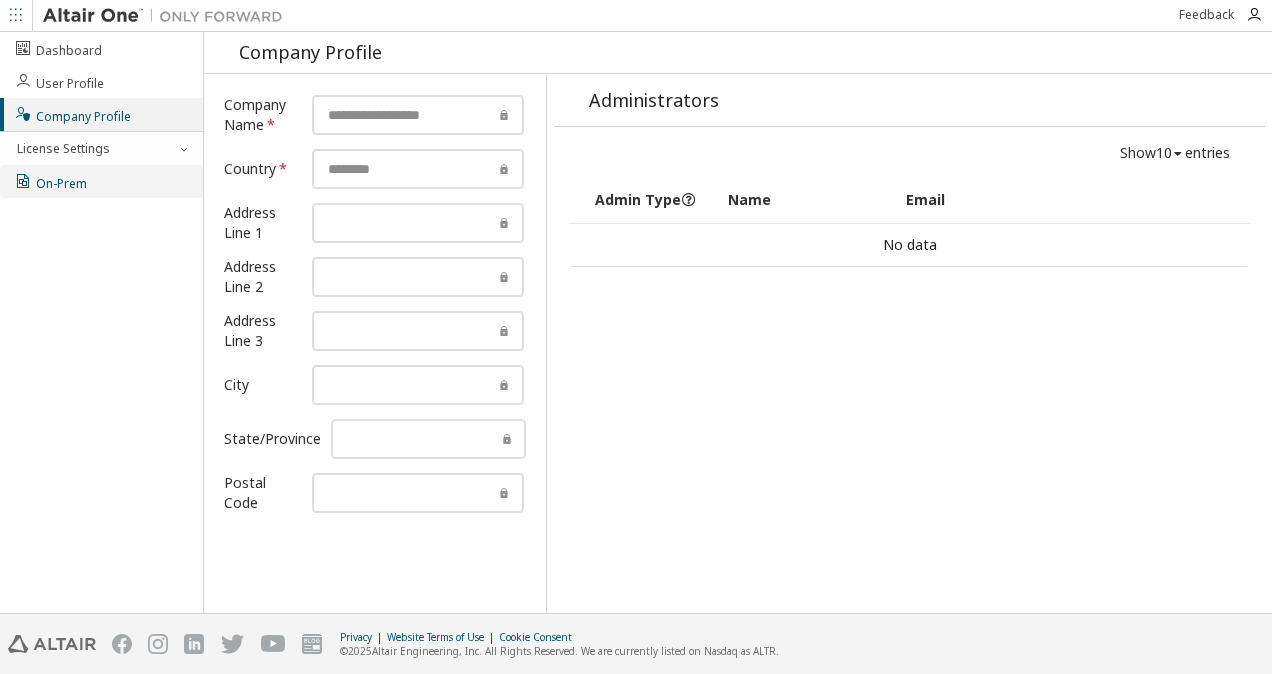click on "On-Prem" at bounding box center (50, 181) 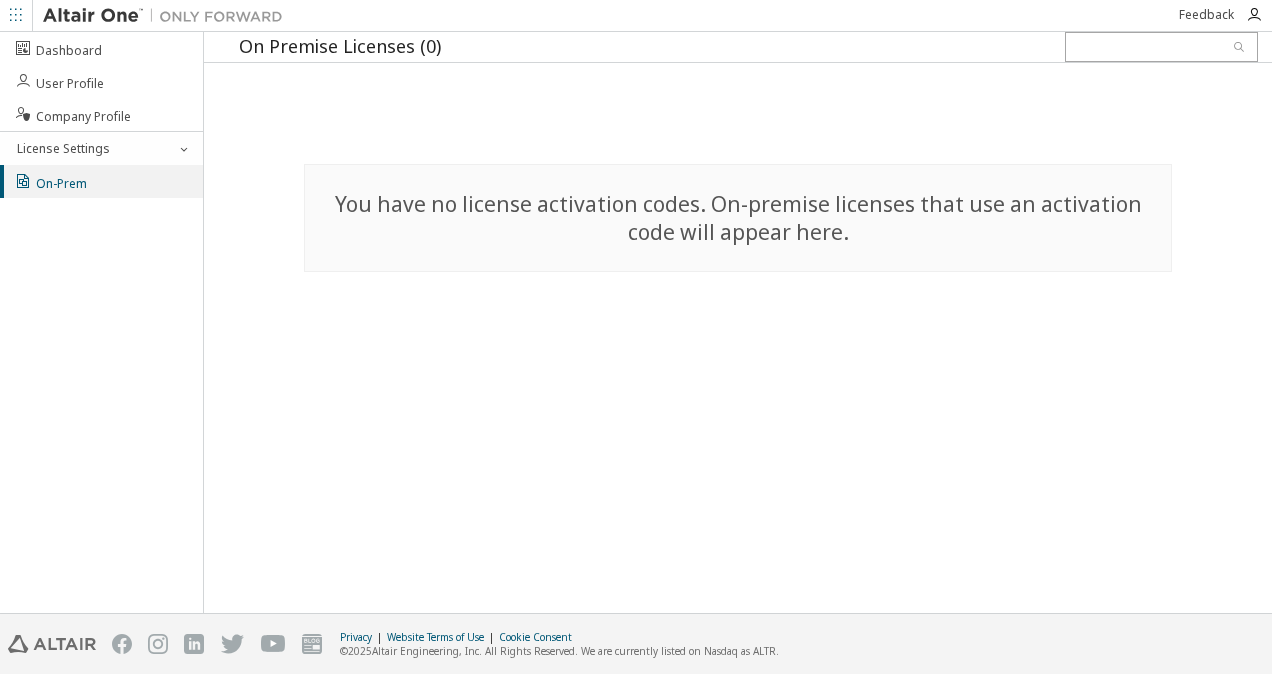 click on "On Premise Licenses (0) You have no license activation codes. On-premise licenses that use an activation code will appear here." at bounding box center (738, 322) 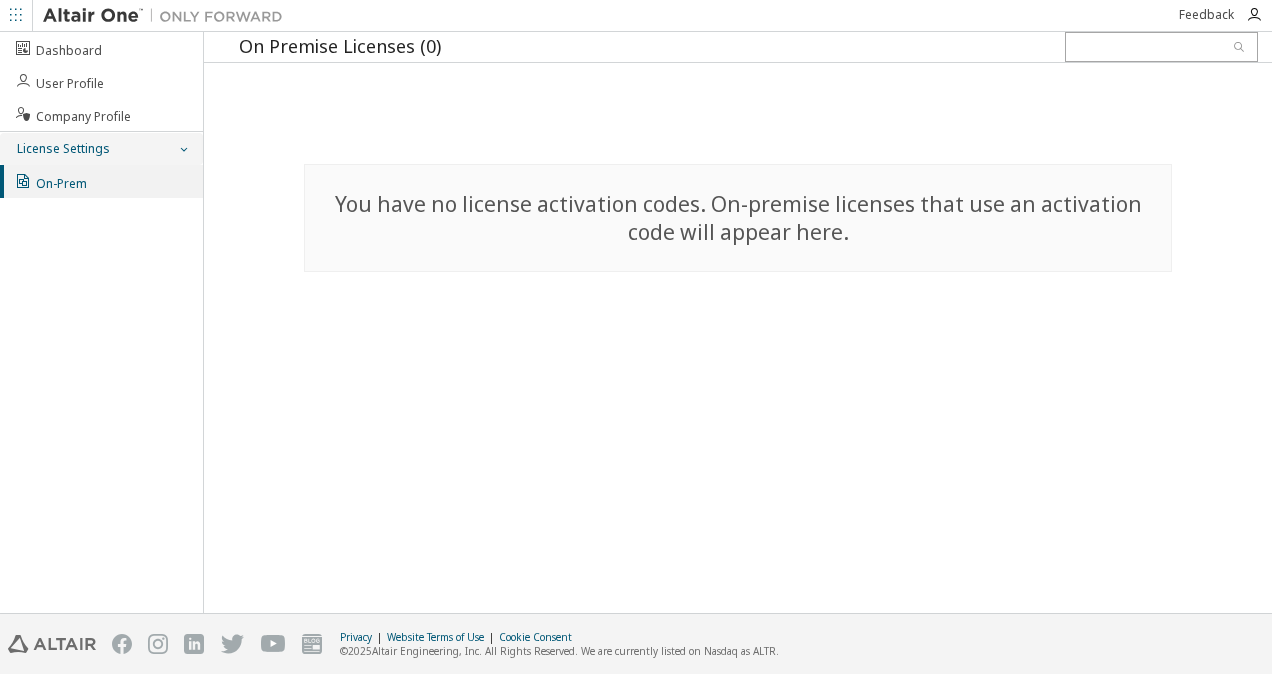 click on "License Settings" at bounding box center [101, 149] 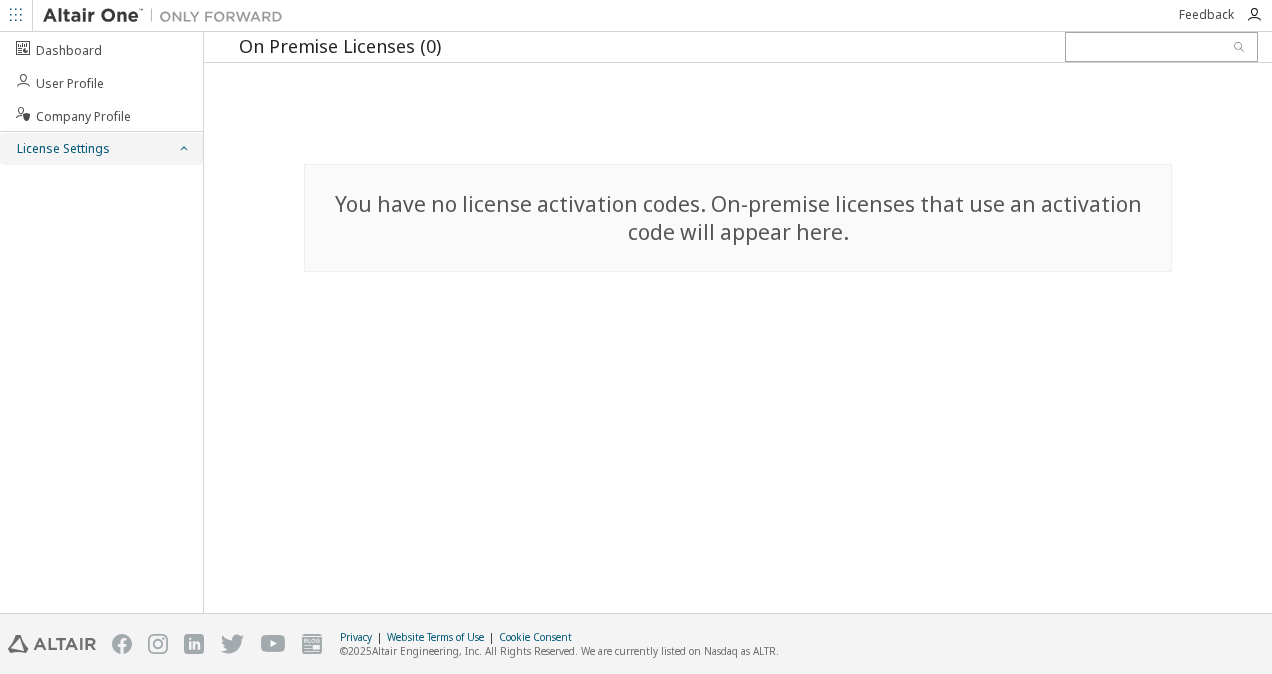 click on "License Settings" at bounding box center (101, 149) 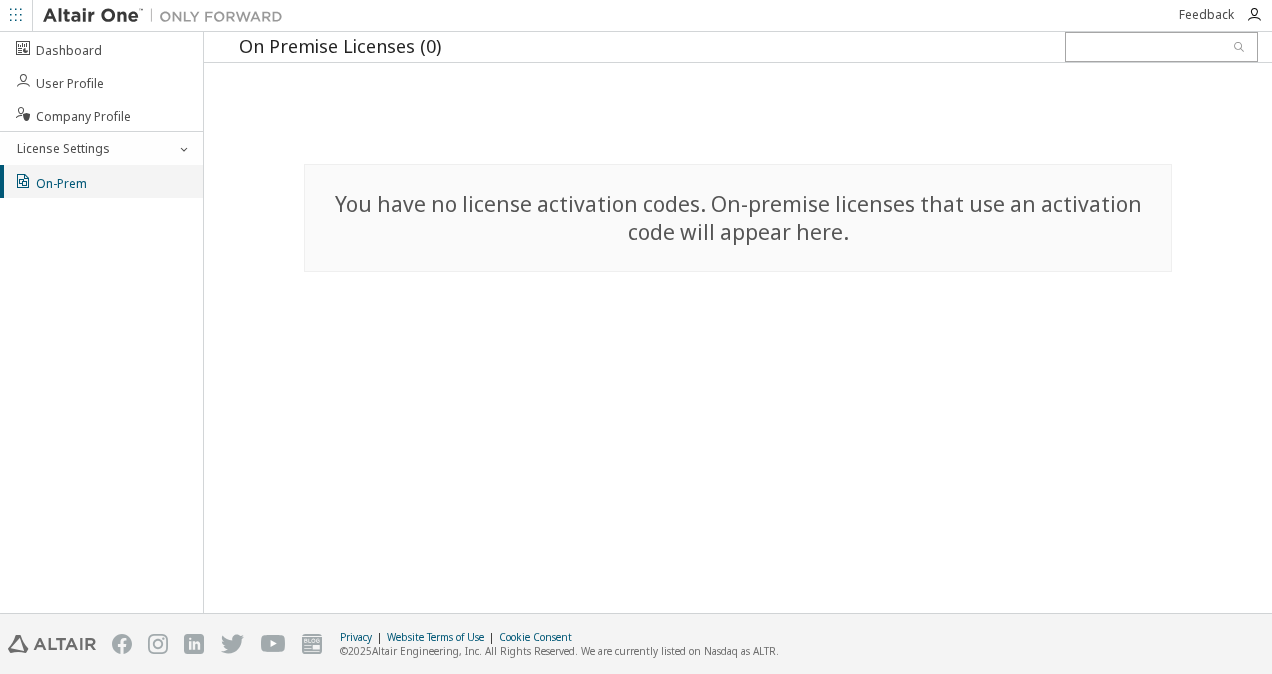click on "On-Prem" at bounding box center [101, 181] 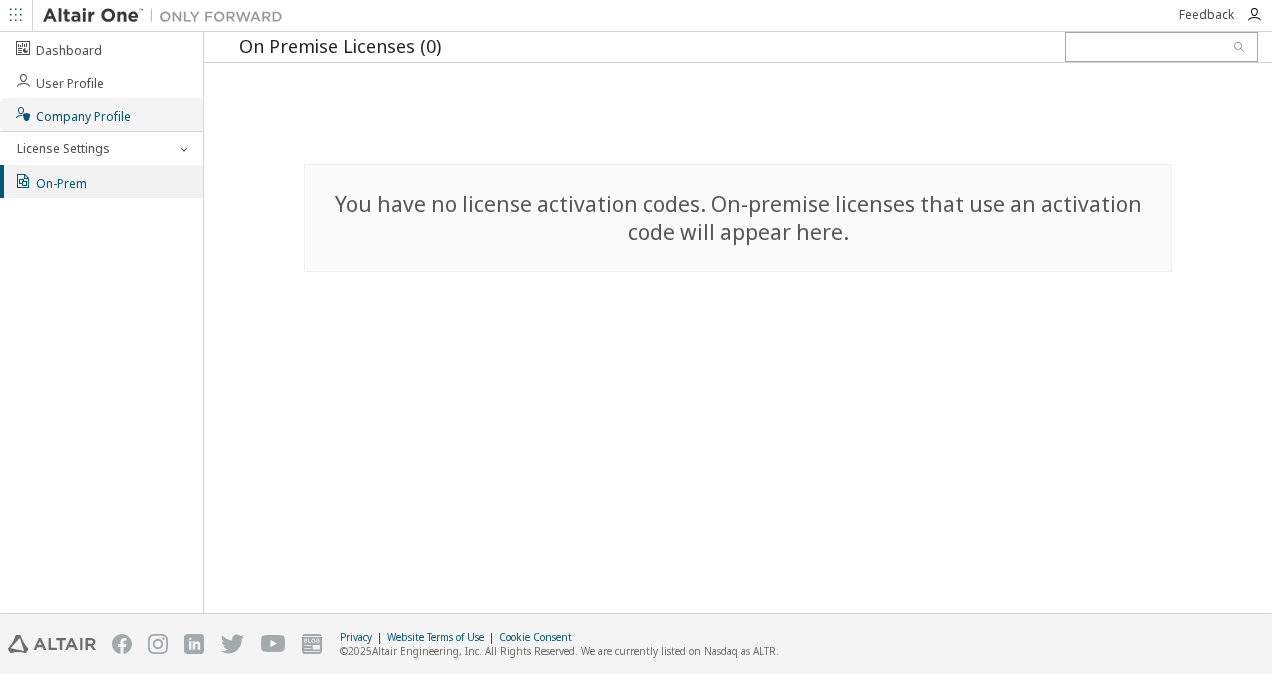 click on "Company Profile" at bounding box center (72, 114) 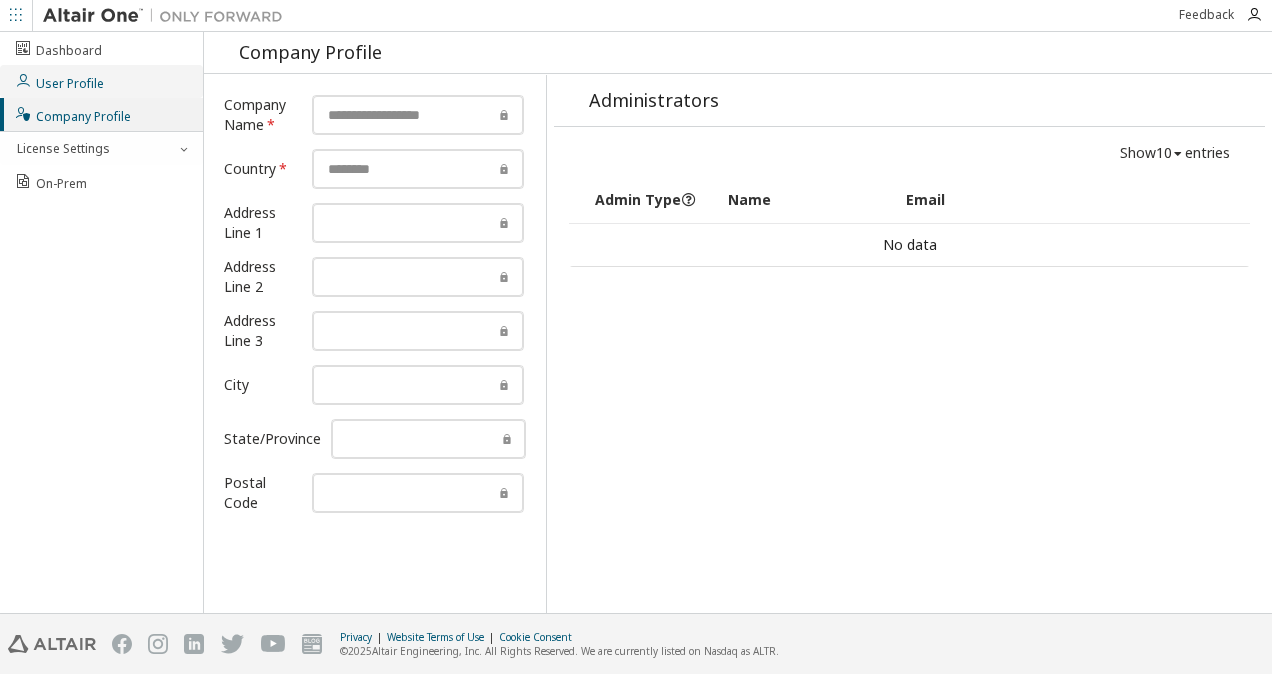 click on "User Profile" at bounding box center (101, 81) 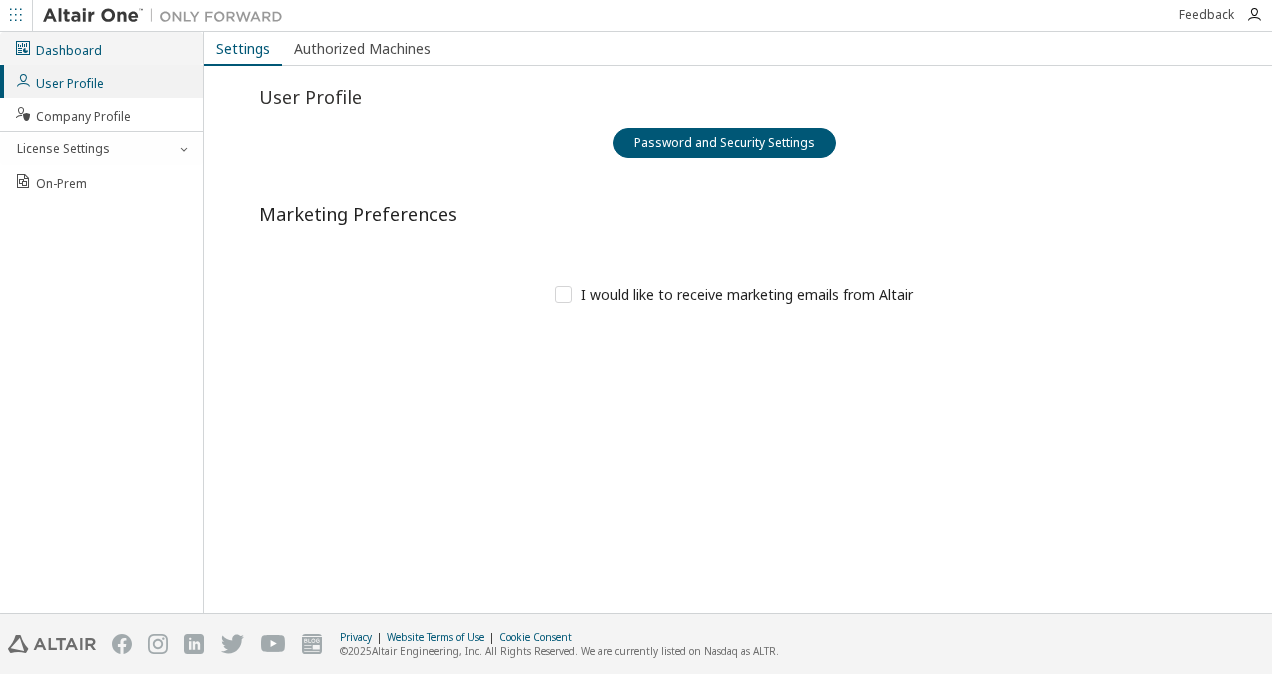 click on "Dashboard" at bounding box center [101, 48] 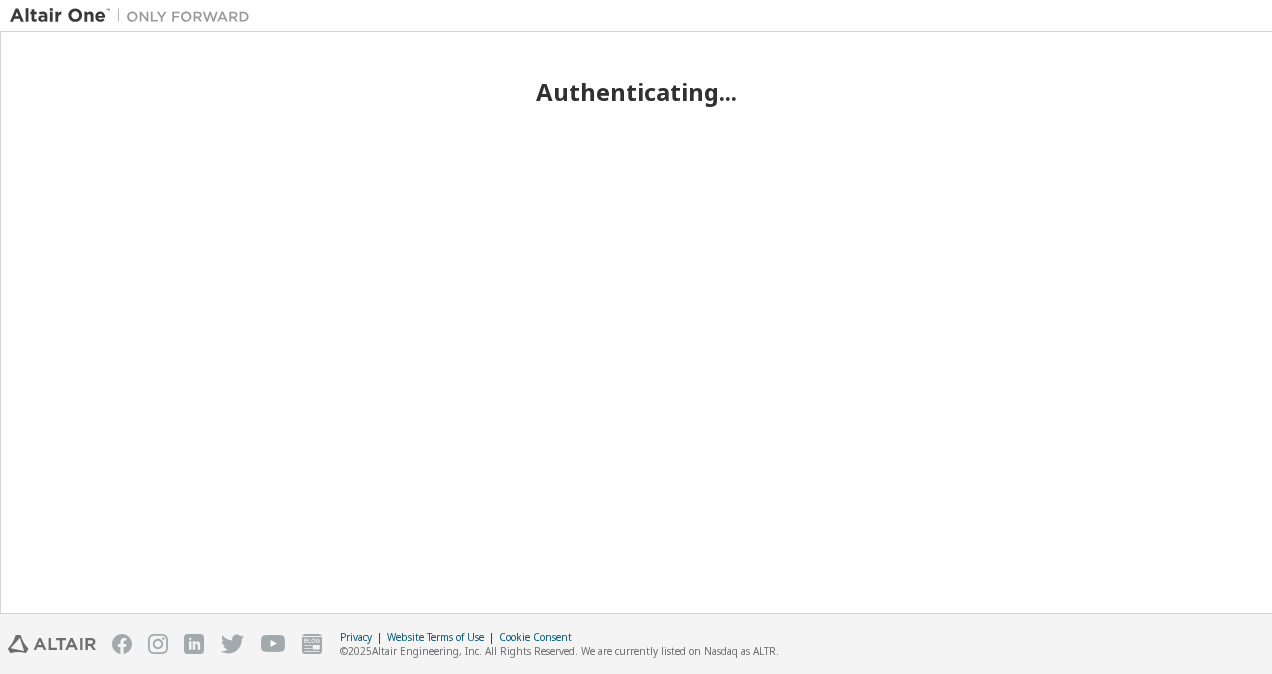 scroll, scrollTop: 0, scrollLeft: 0, axis: both 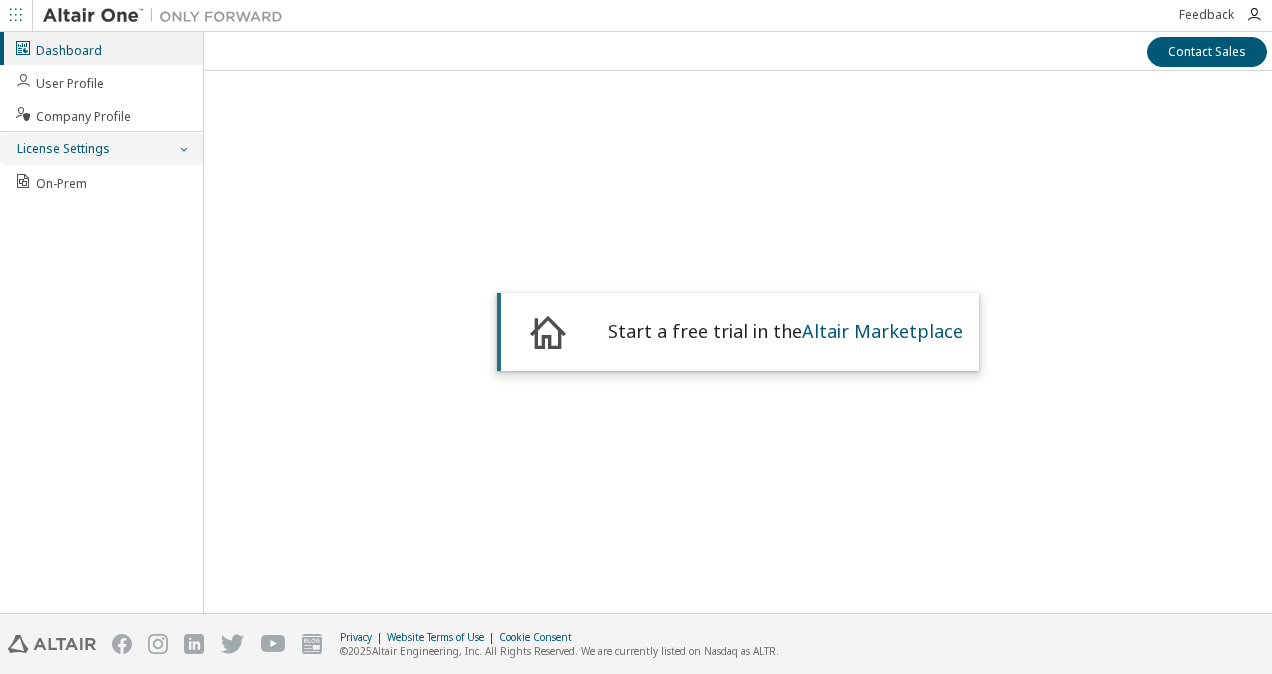 click on "License Settings" at bounding box center [62, 149] 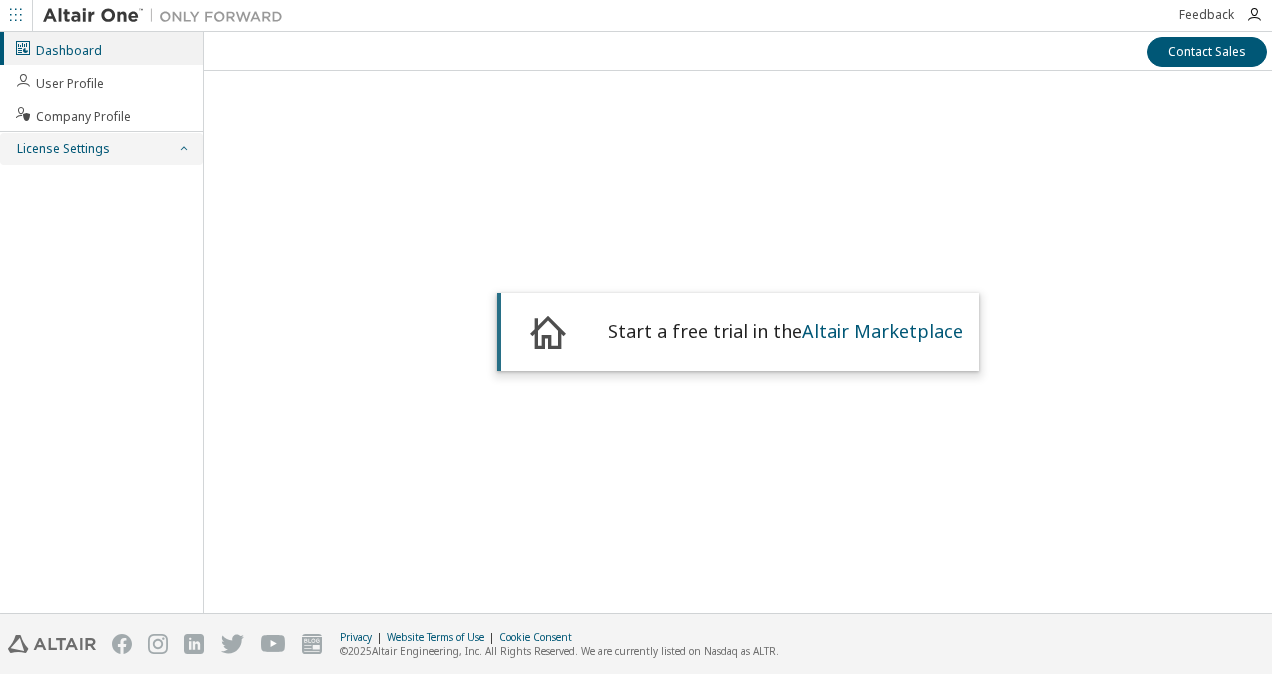 click on "License Settings" at bounding box center (62, 149) 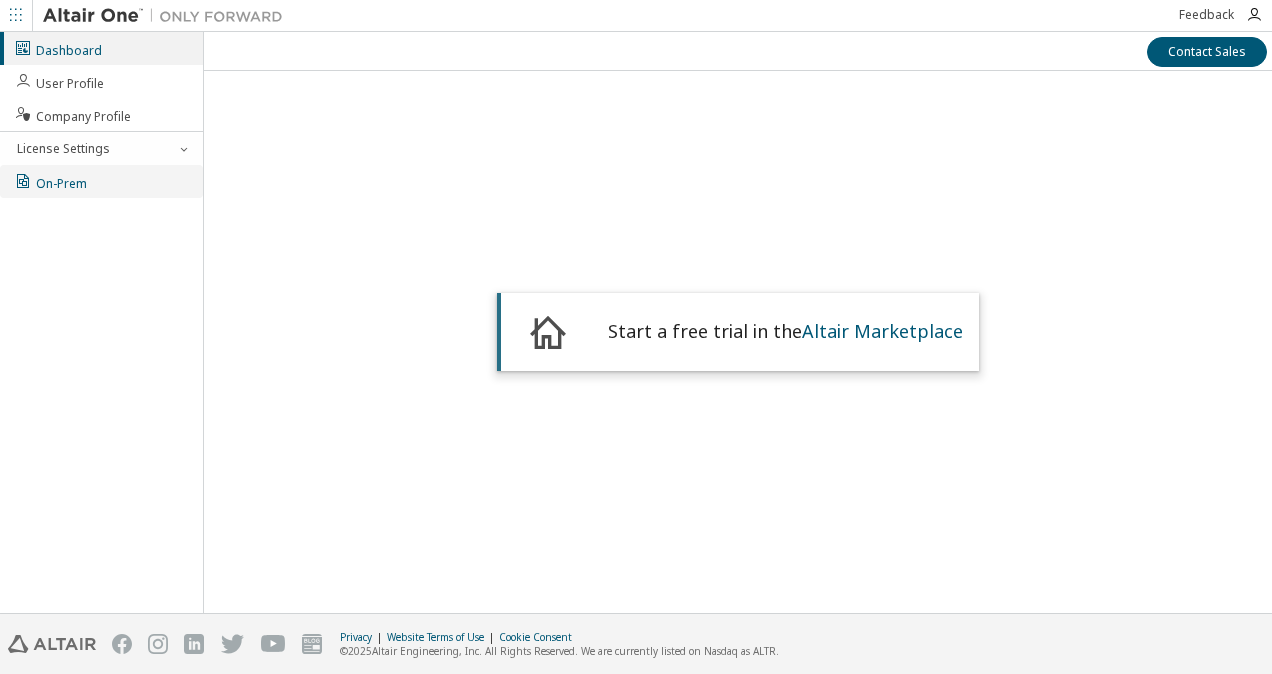 click on "On-Prem" at bounding box center (50, 181) 